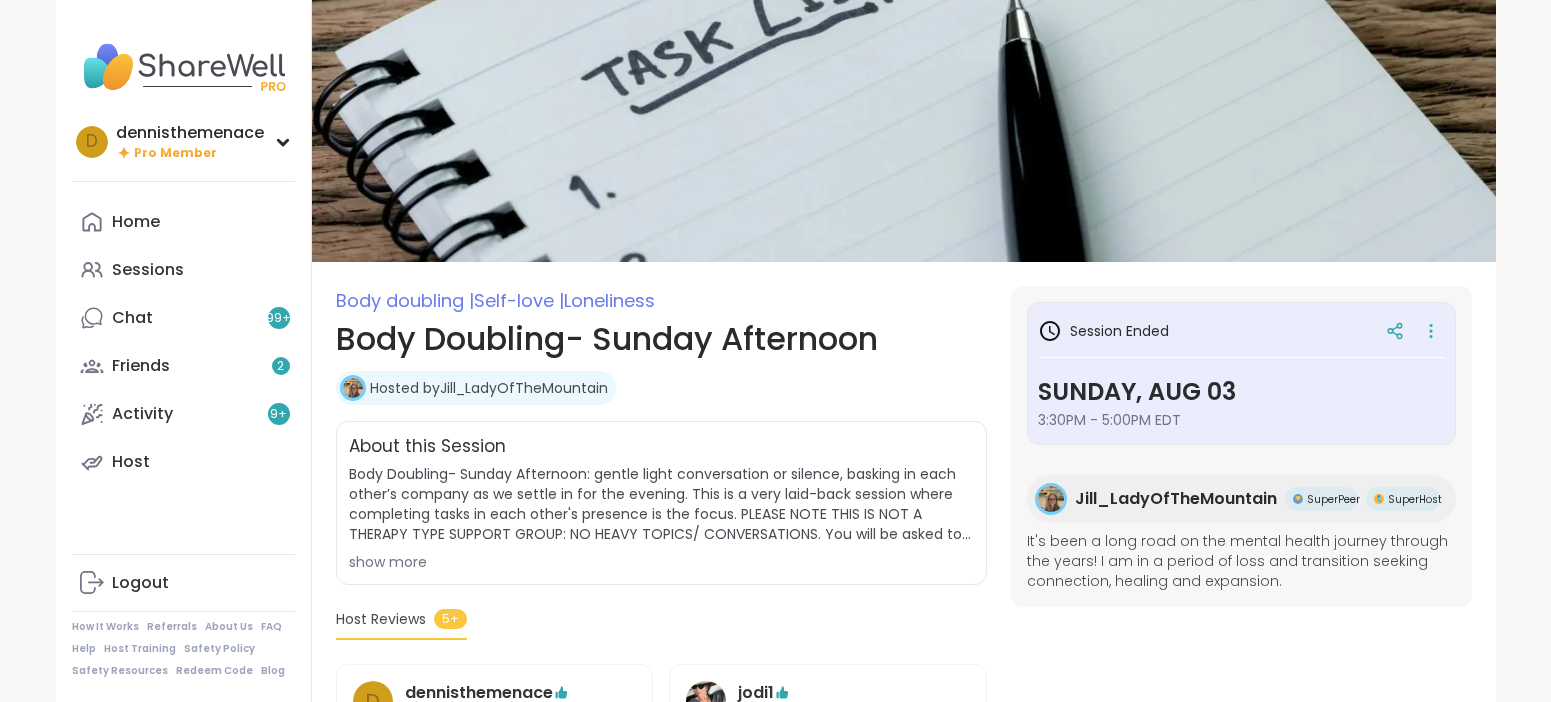 scroll, scrollTop: 0, scrollLeft: 0, axis: both 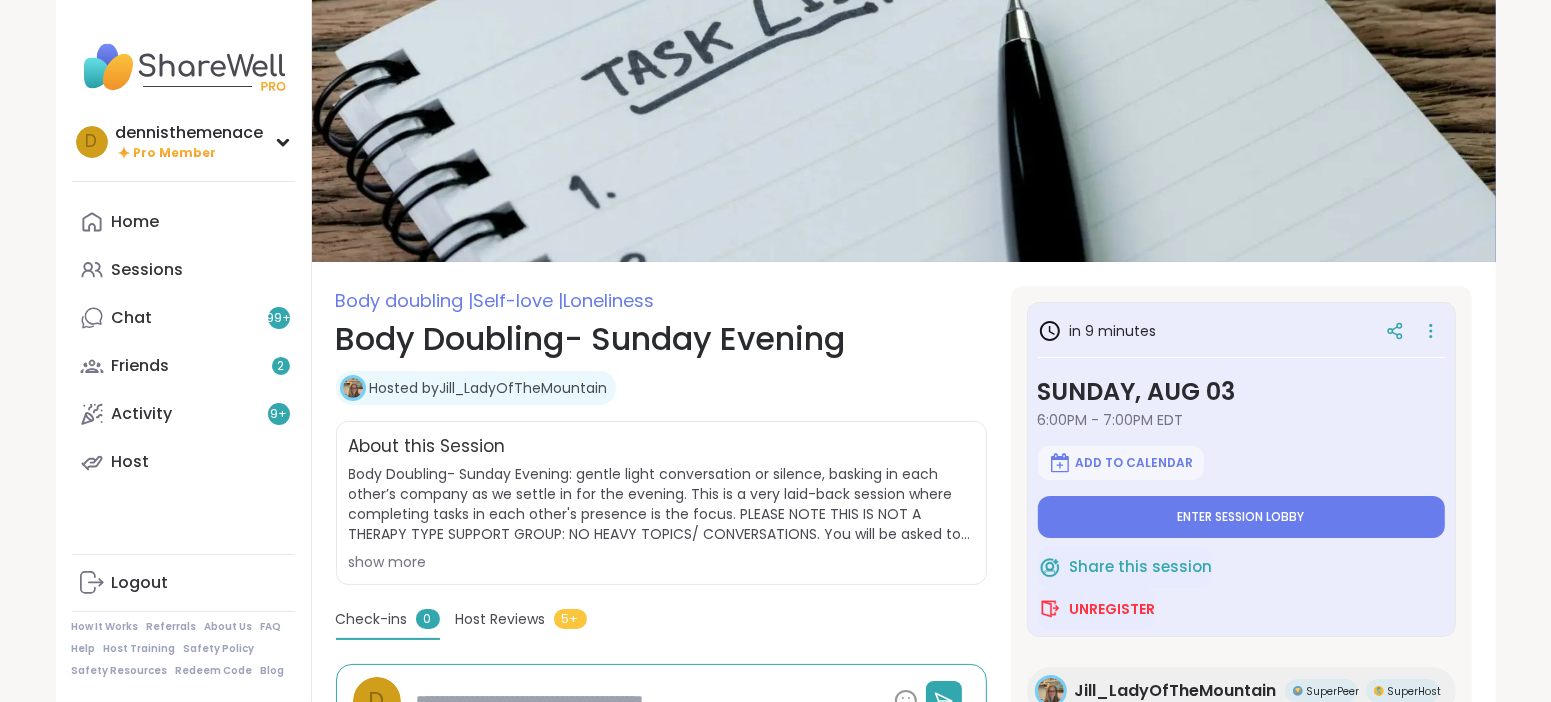 drag, startPoint x: 1246, startPoint y: 519, endPoint x: 1257, endPoint y: 562, distance: 44.38468 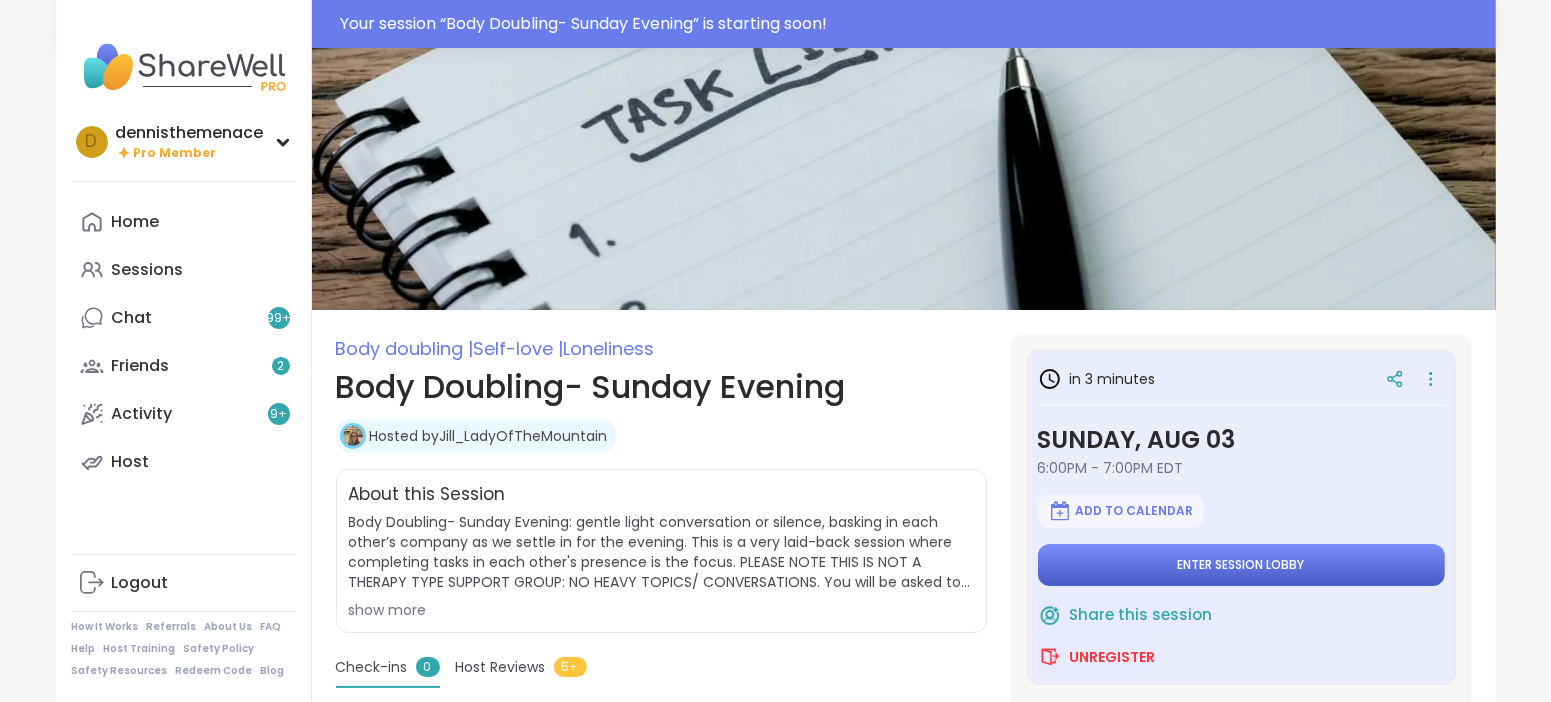 click on "Enter session lobby" at bounding box center [1241, 565] 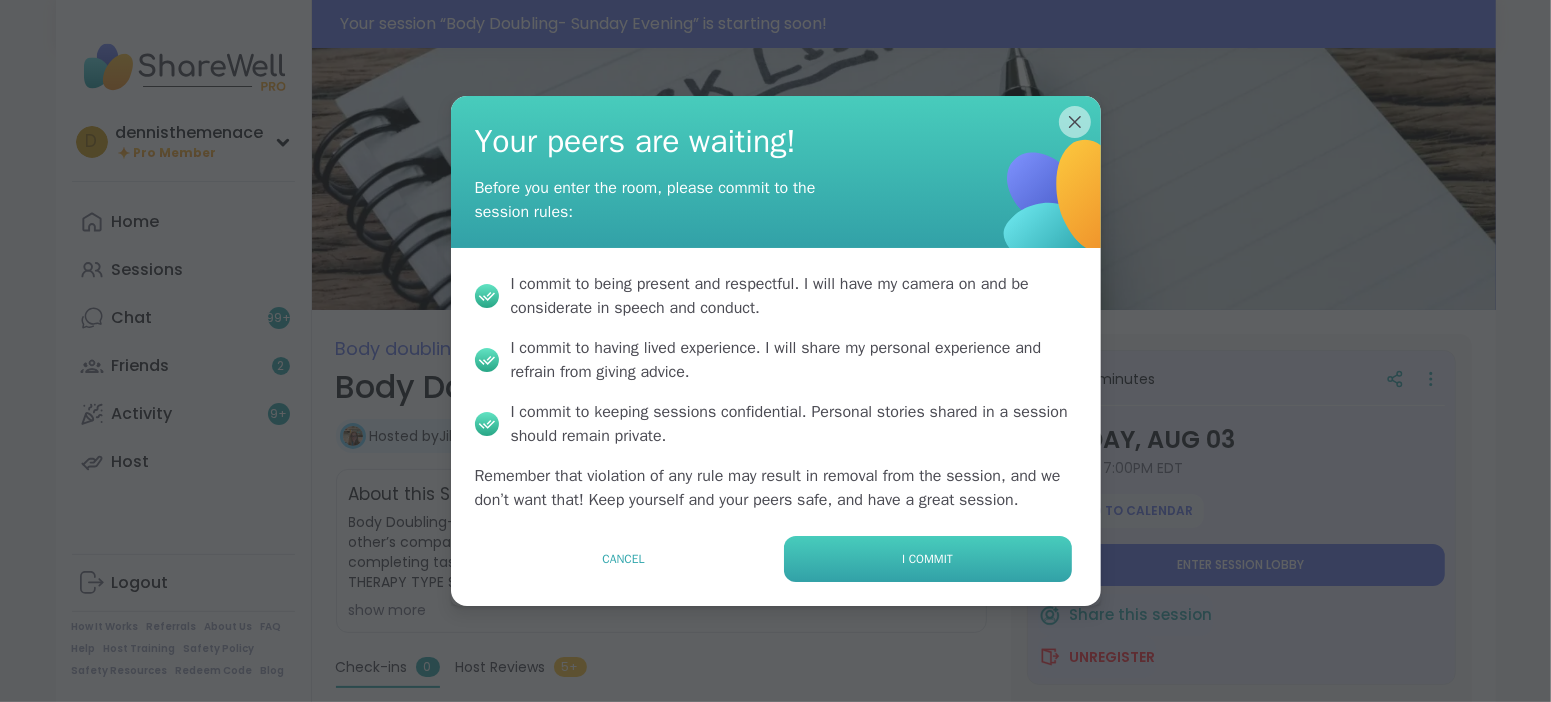 click on "I commit" at bounding box center [927, 559] 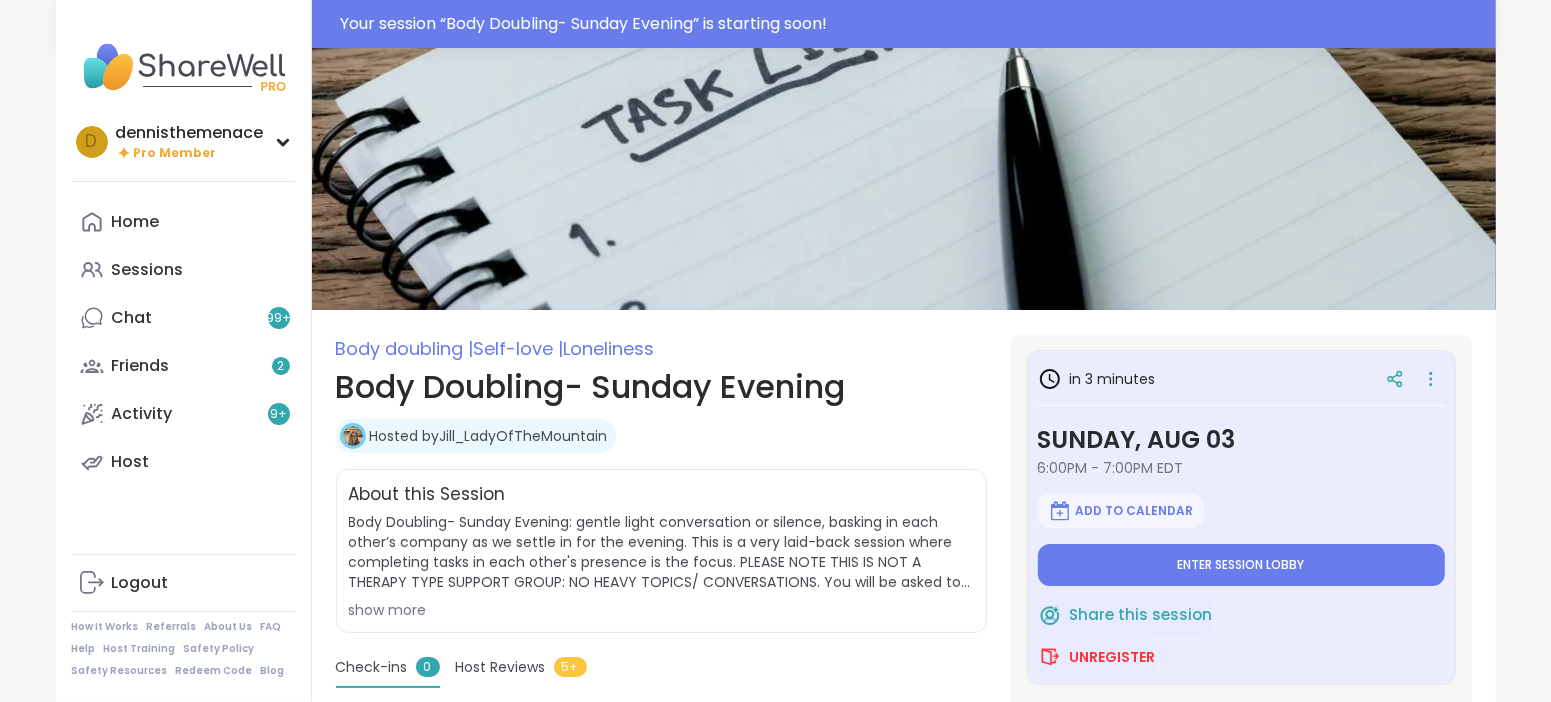 type on "*" 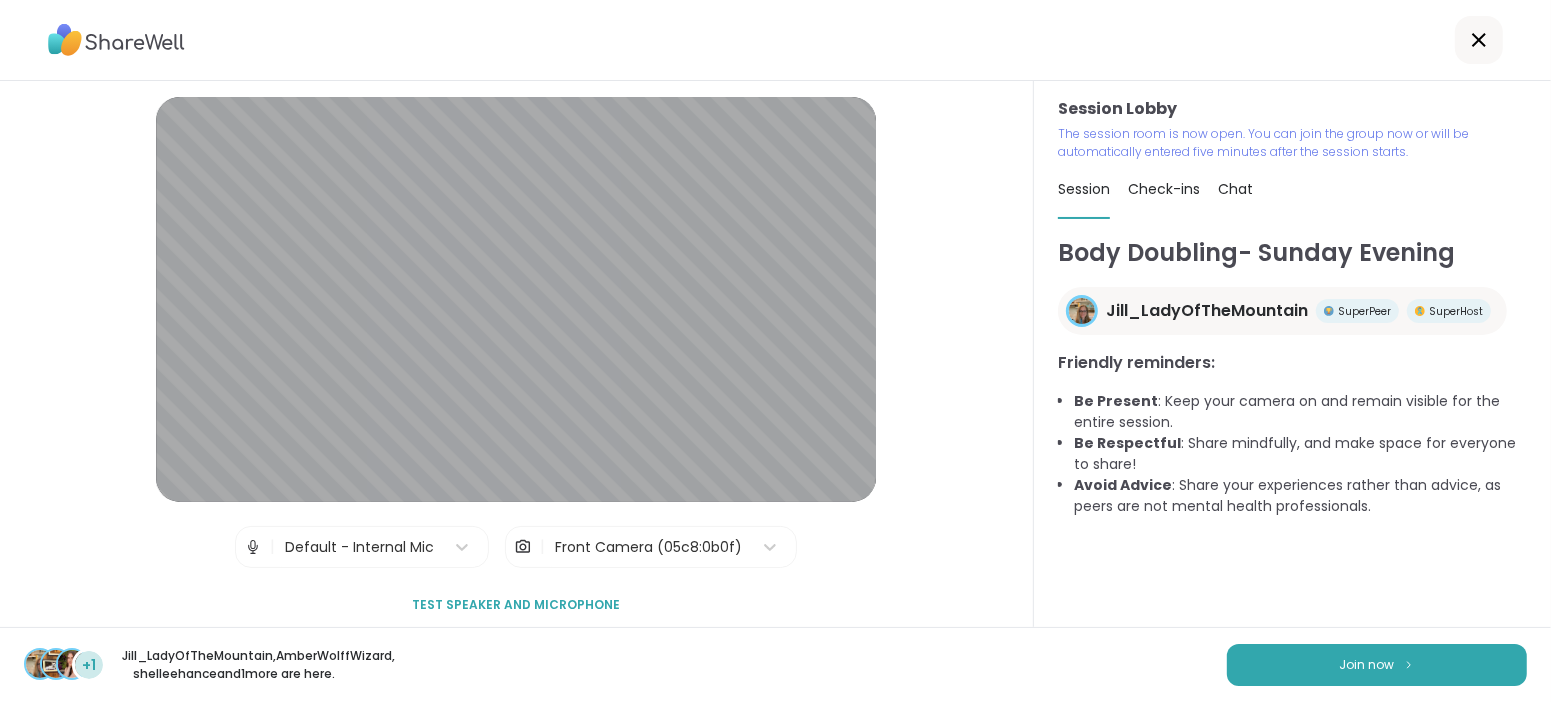 click on "Body Doubling- Sunday Evening Jill_LadyOfTheMountain SuperPeer SuperHost Friendly reminders: Be Present : Keep your camera on and remain visible for the entire session. Be Respectful : Share mindfully, and make space for everyone to share! Avoid Advice : Share your experiences rather than advice, as peers are not mental health professionals." at bounding box center (1292, 431) 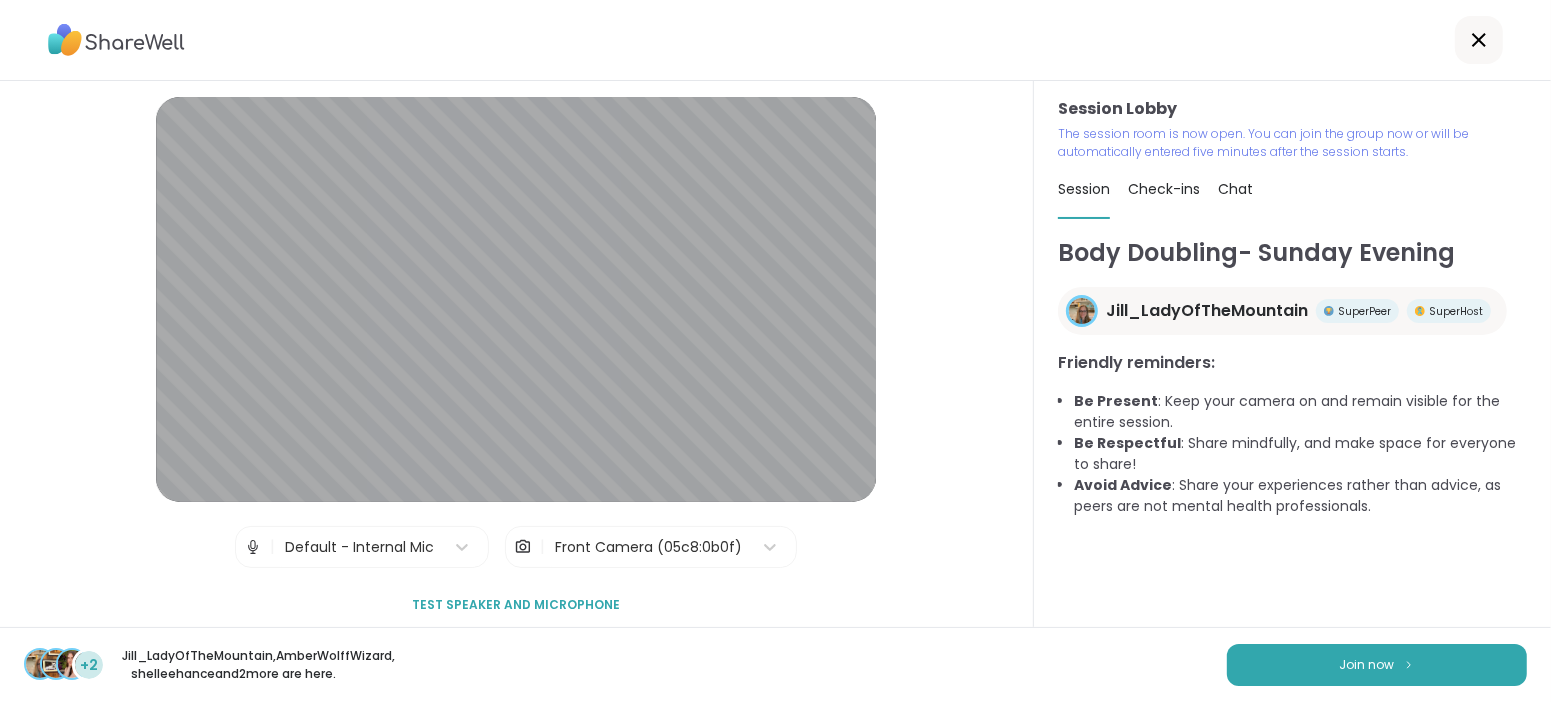 click on "+2 Jill_LadyOfTheMountain ,  AmberWolffWizard ,   shelleehance  and  2  more are here. Join now" at bounding box center (775, 664) 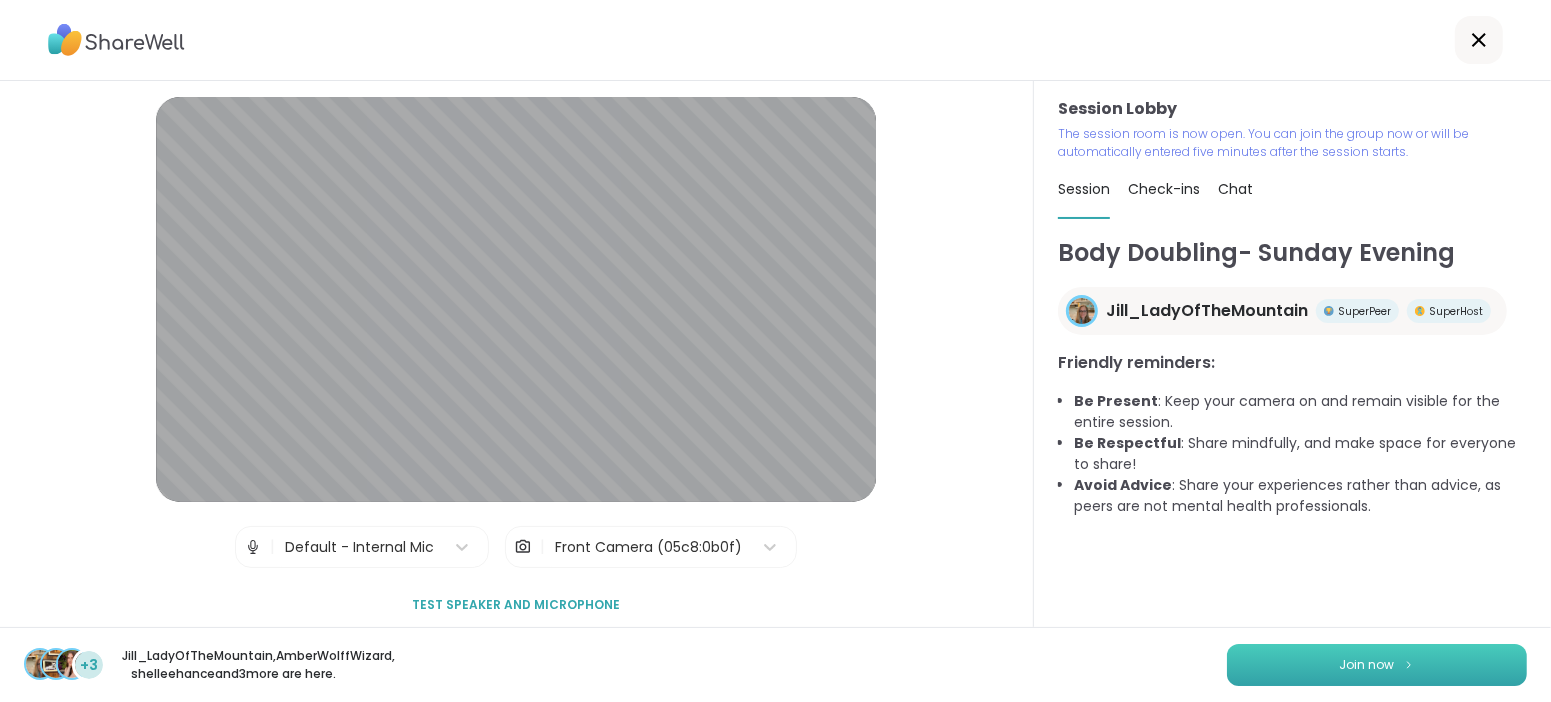 click on "Join now" at bounding box center (1367, 665) 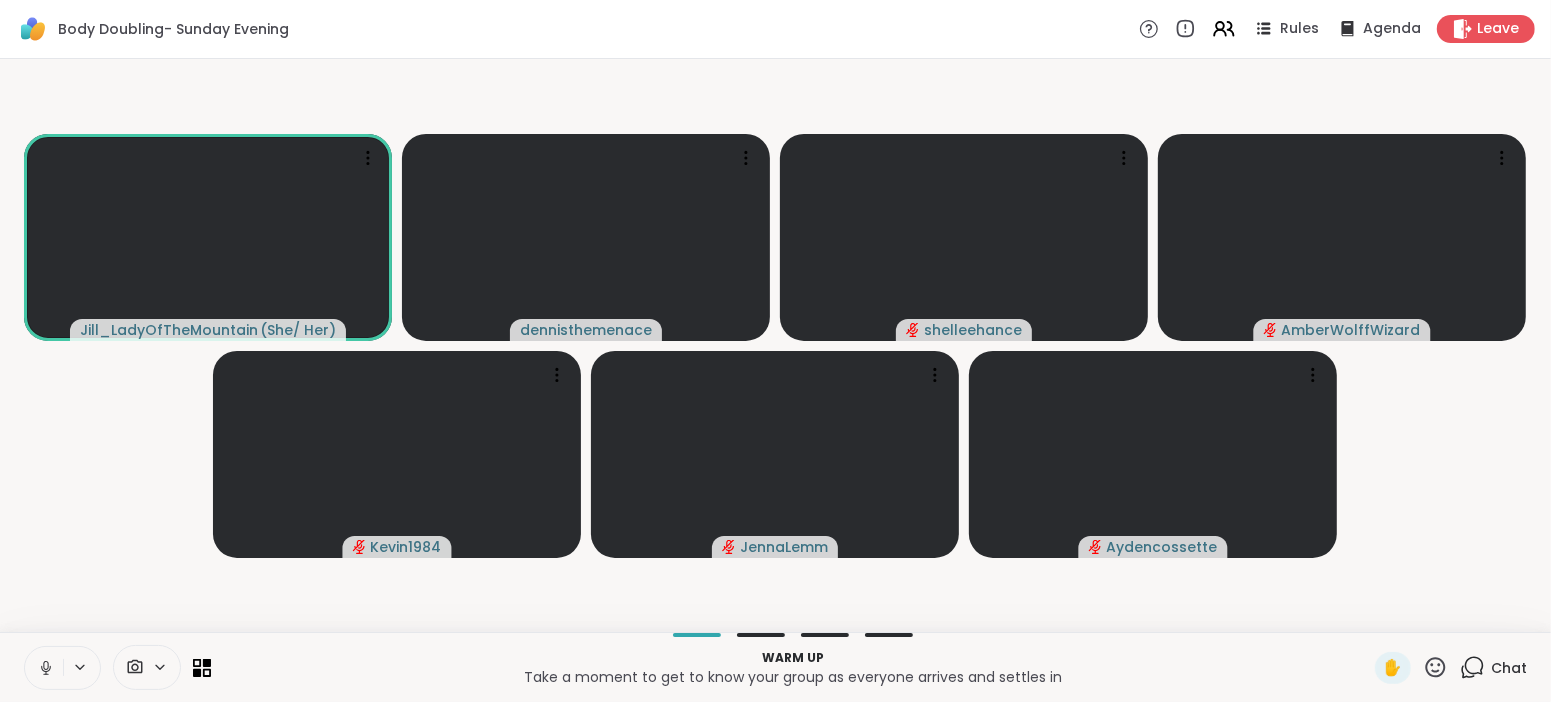 click 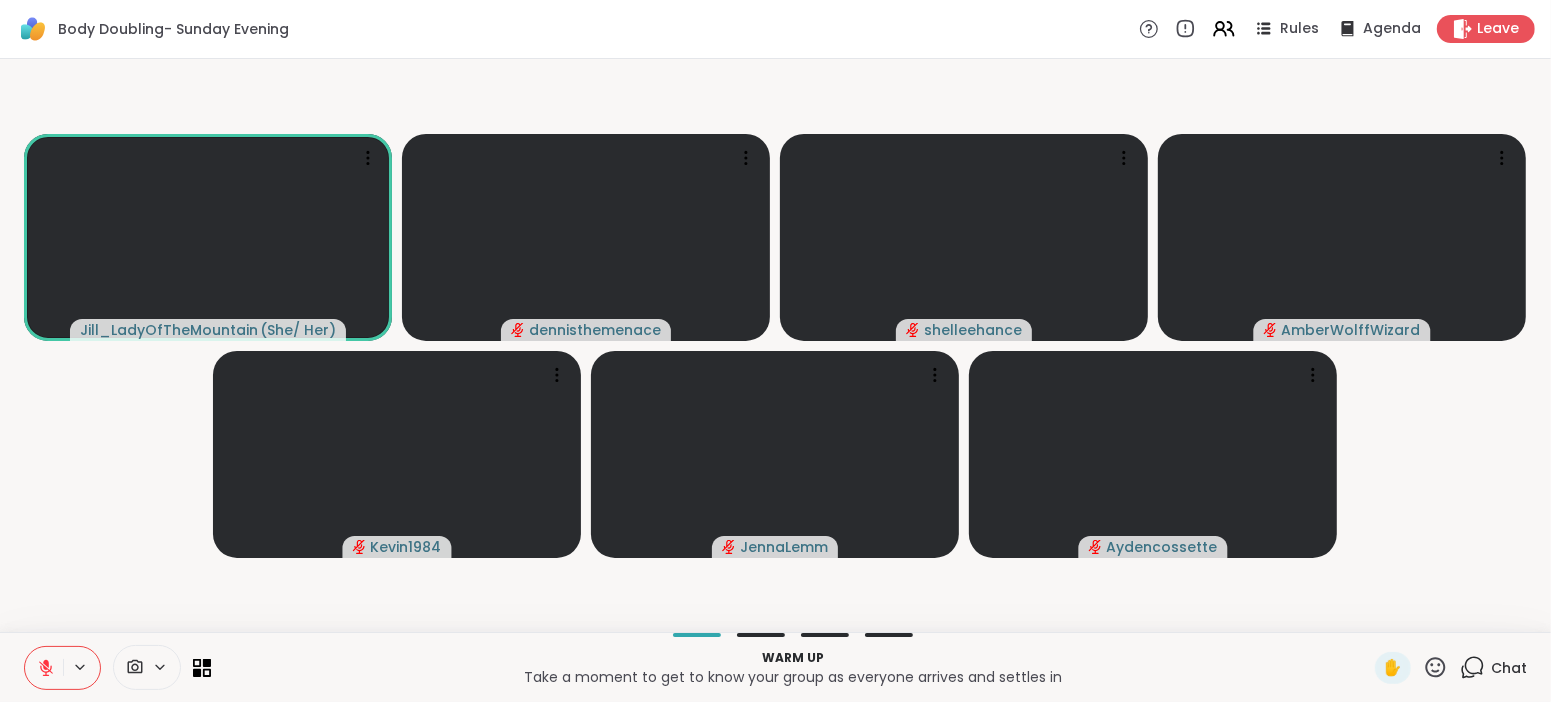 click on "Chat" at bounding box center (1509, 668) 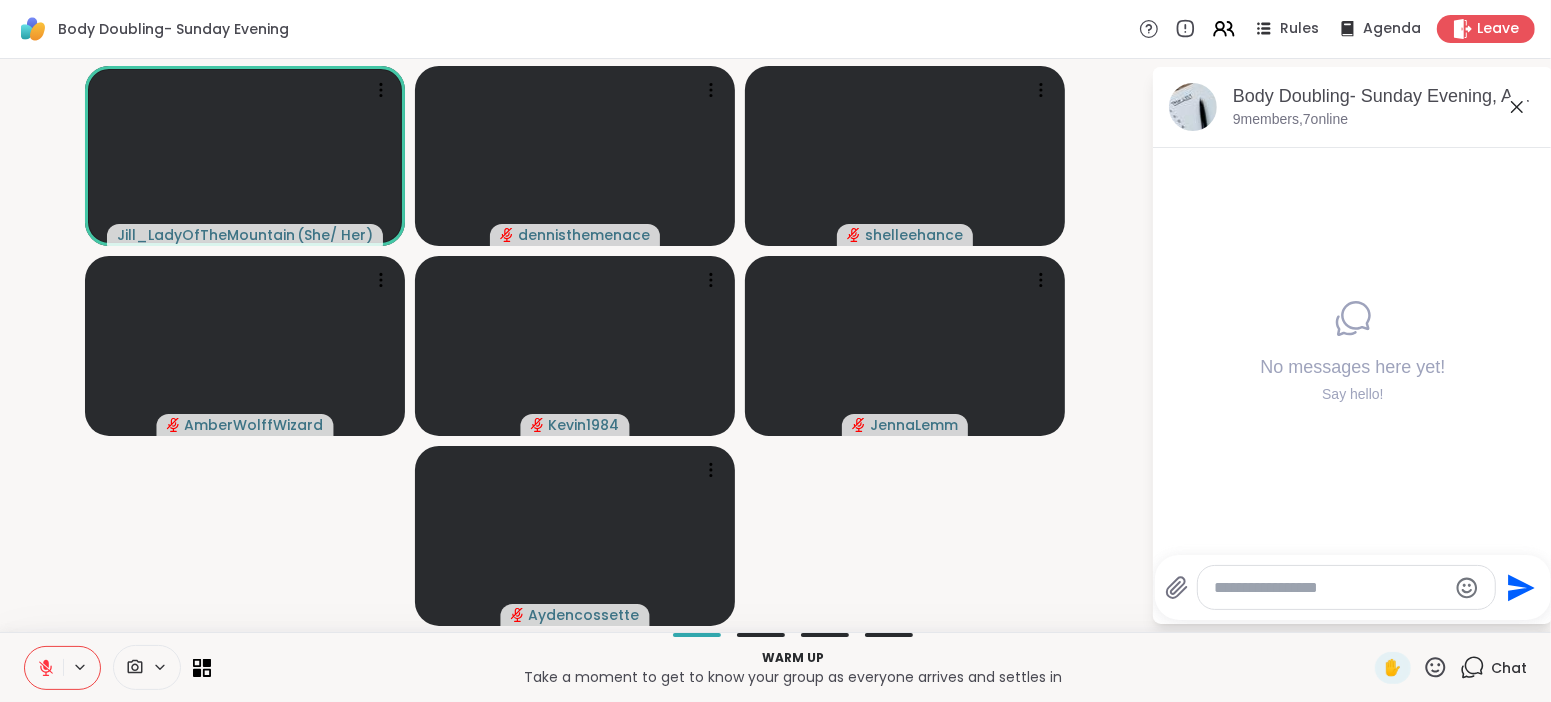 click at bounding box center (1330, 588) 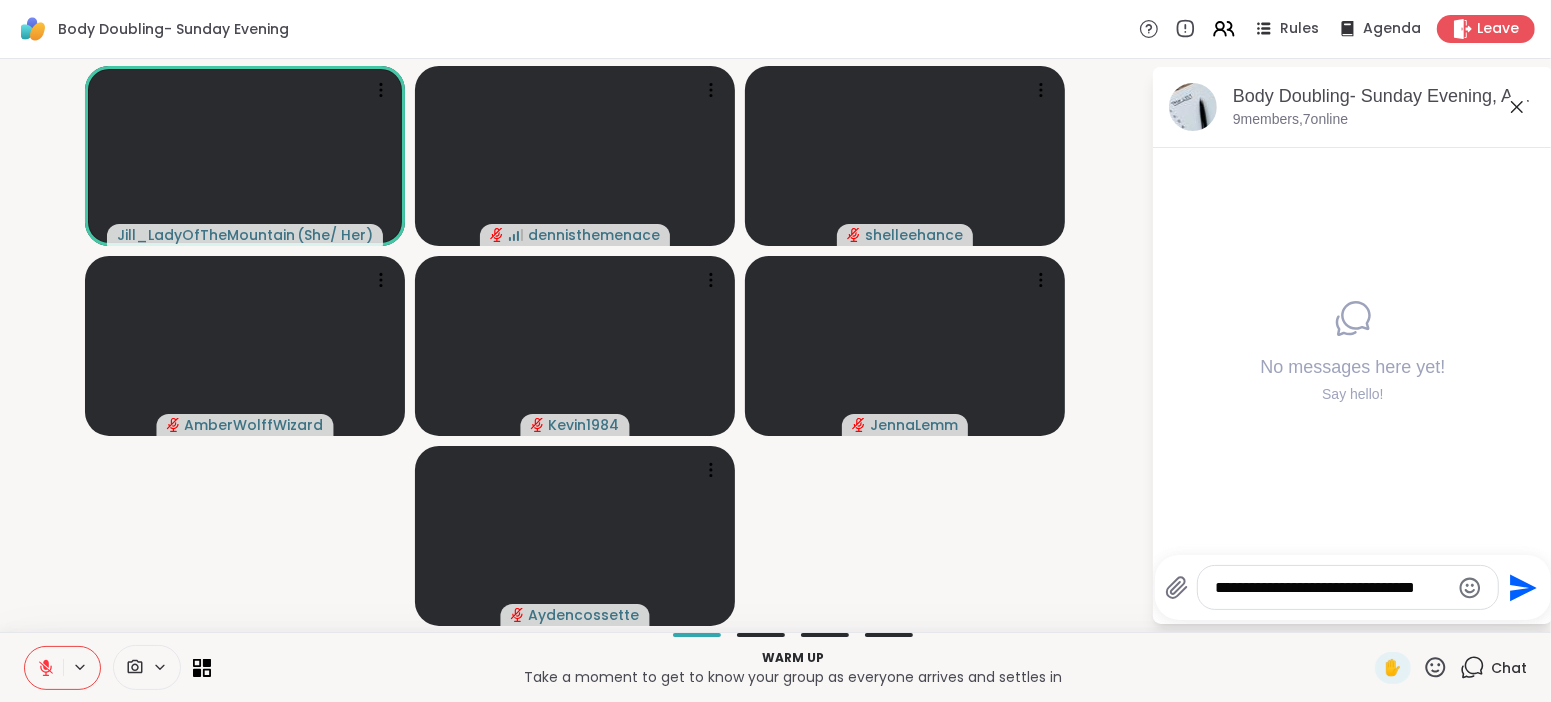 type on "**********" 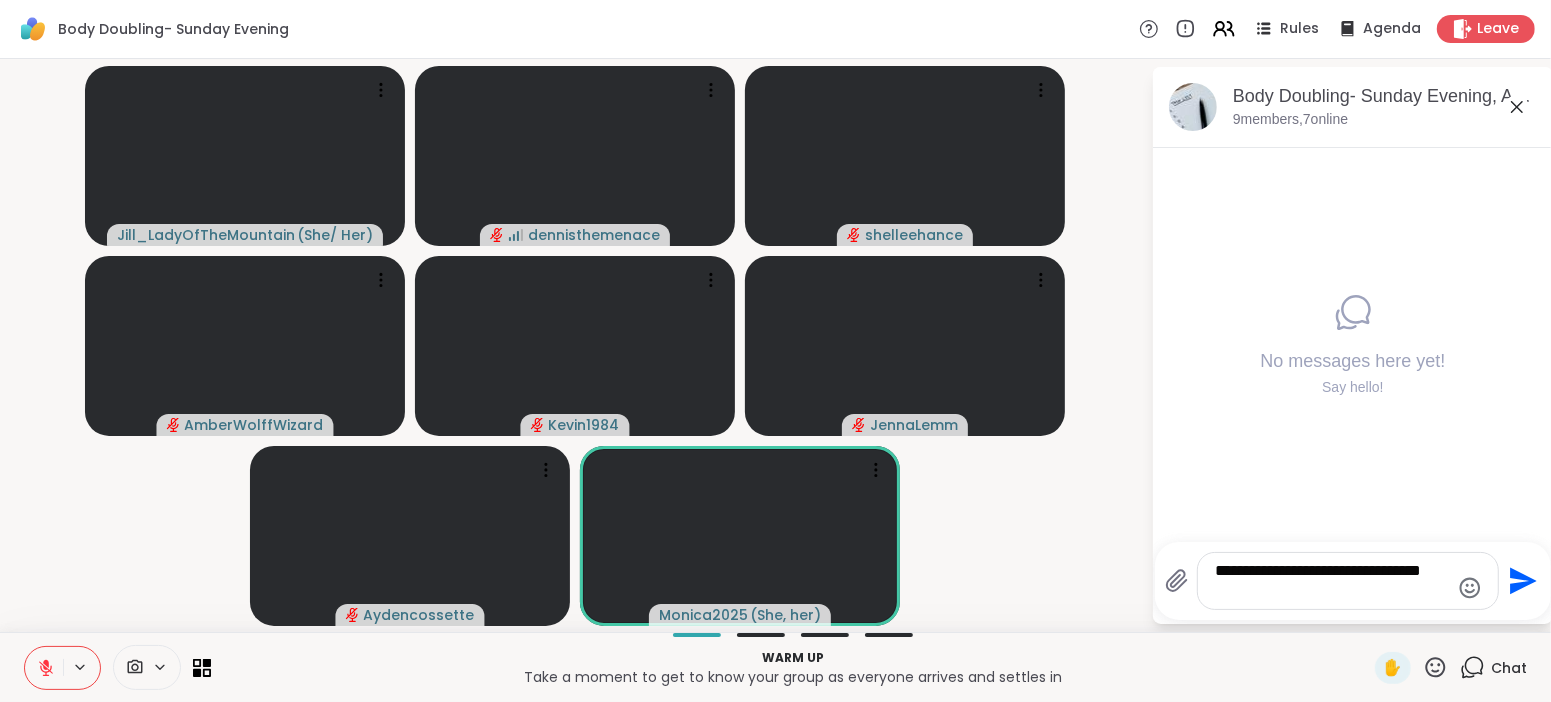 type 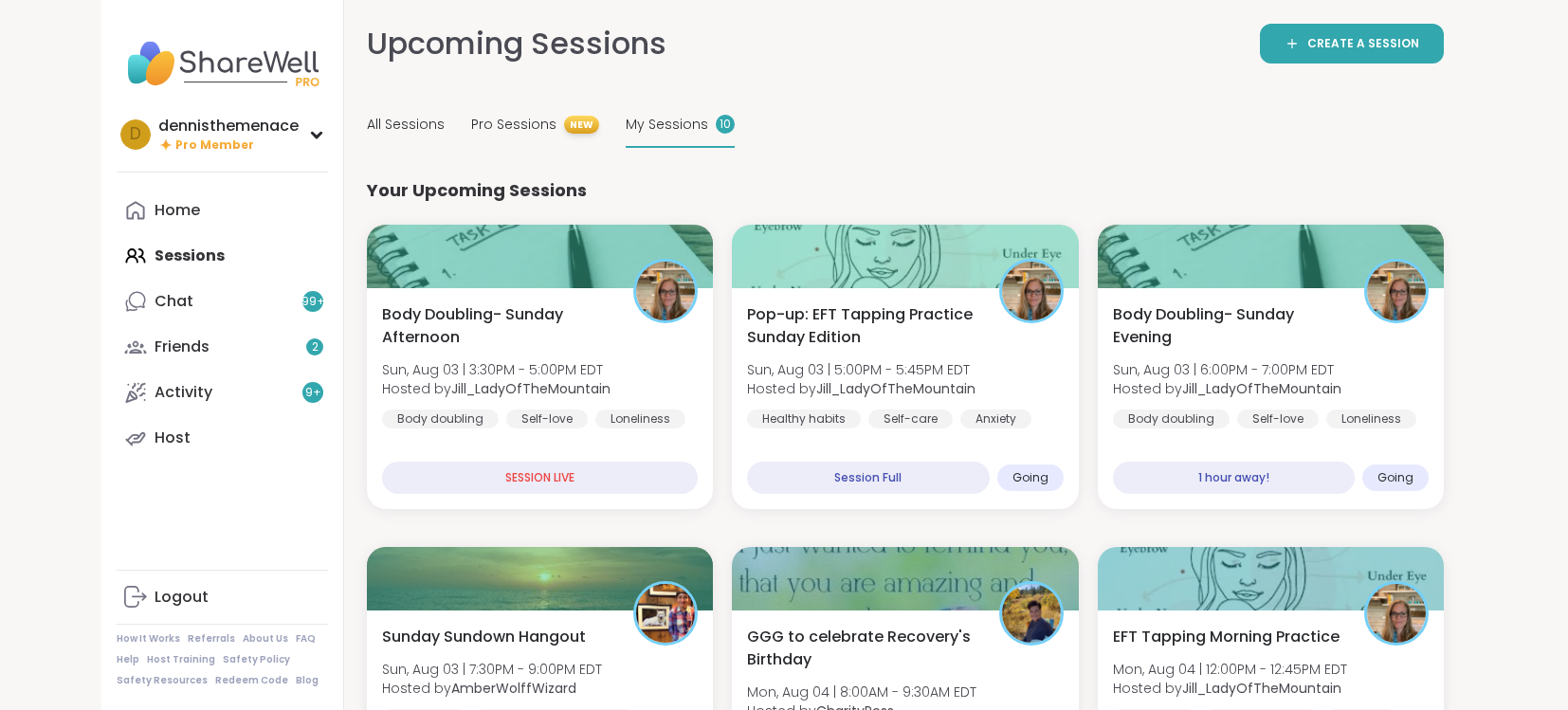 scroll, scrollTop: 0, scrollLeft: 0, axis: both 